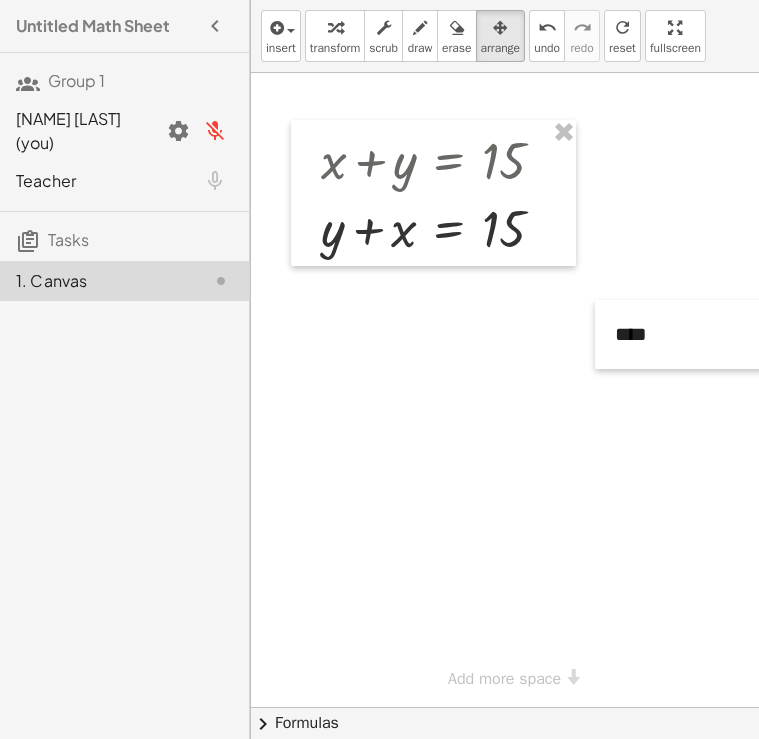 scroll, scrollTop: 0, scrollLeft: 0, axis: both 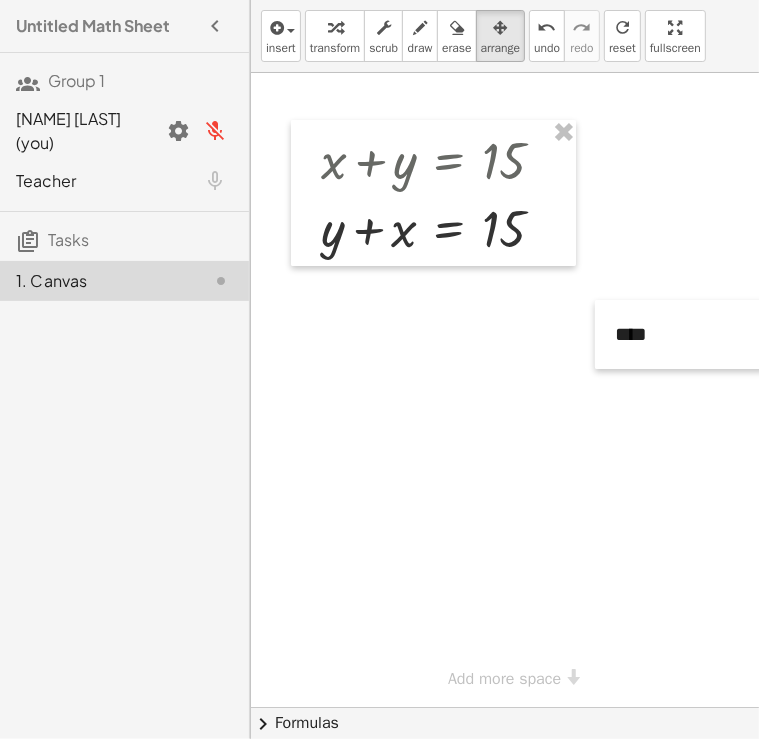 drag, startPoint x: 420, startPoint y: 37, endPoint x: 420, endPoint y: 64, distance: 27 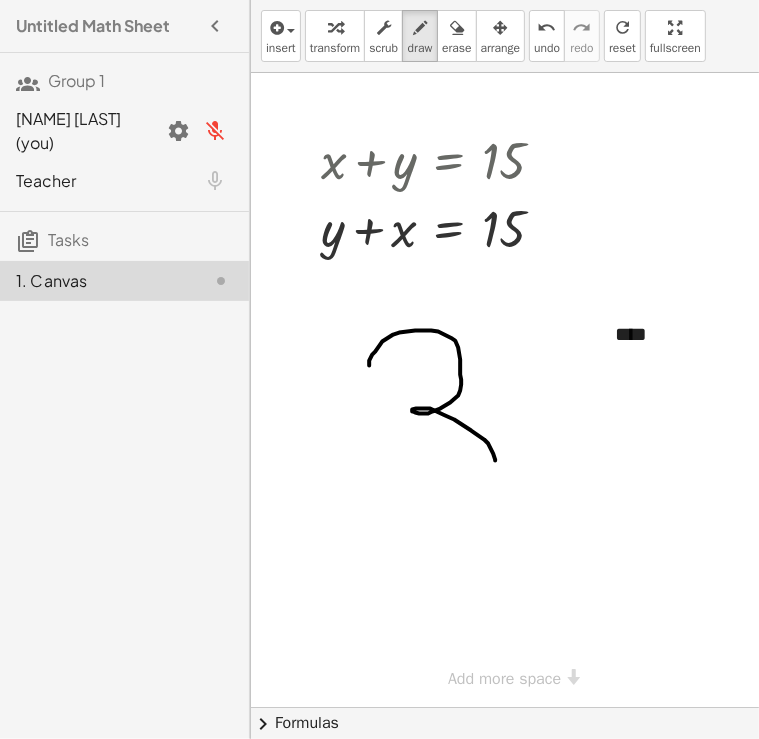 drag, startPoint x: 382, startPoint y: 341, endPoint x: 460, endPoint y: 465, distance: 146.49232 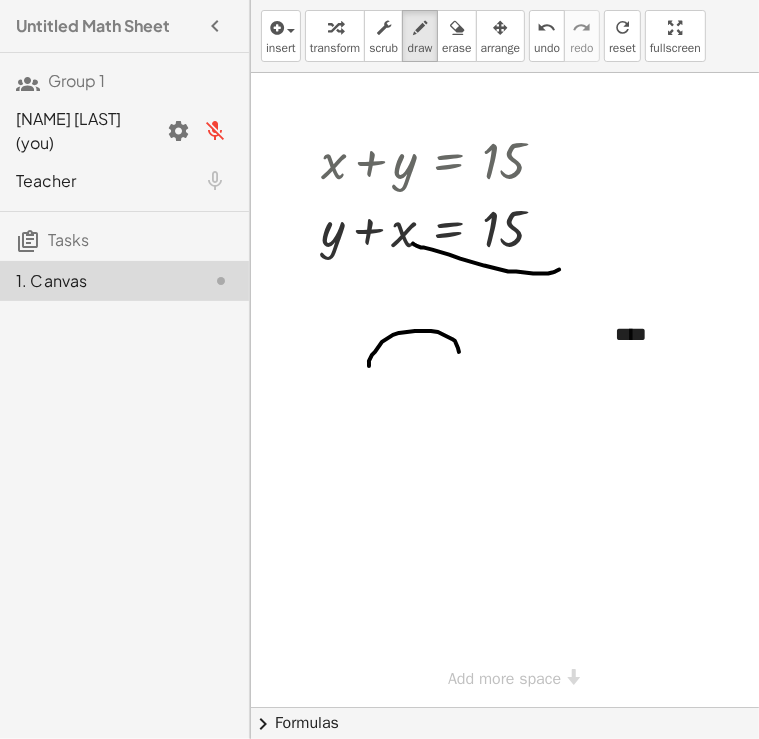 drag, startPoint x: 413, startPoint y: 243, endPoint x: 570, endPoint y: 259, distance: 157.81319 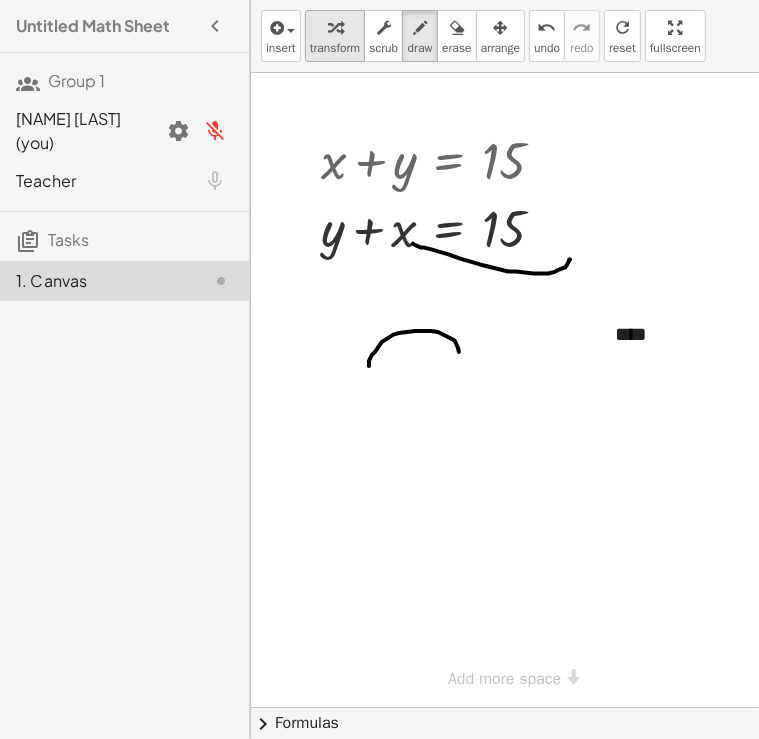 click at bounding box center [335, 28] 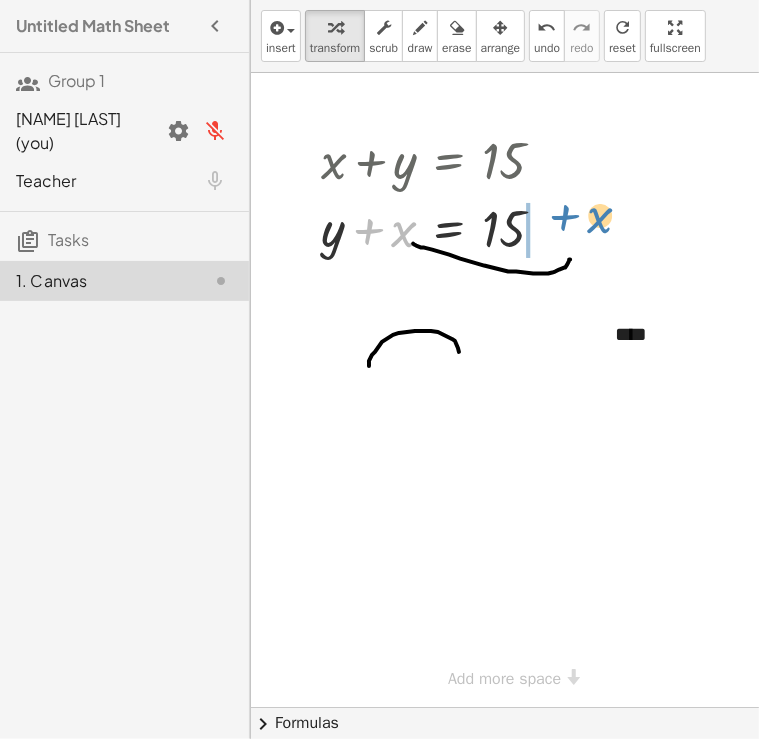 drag, startPoint x: 399, startPoint y: 229, endPoint x: 595, endPoint y: 215, distance: 196.49936 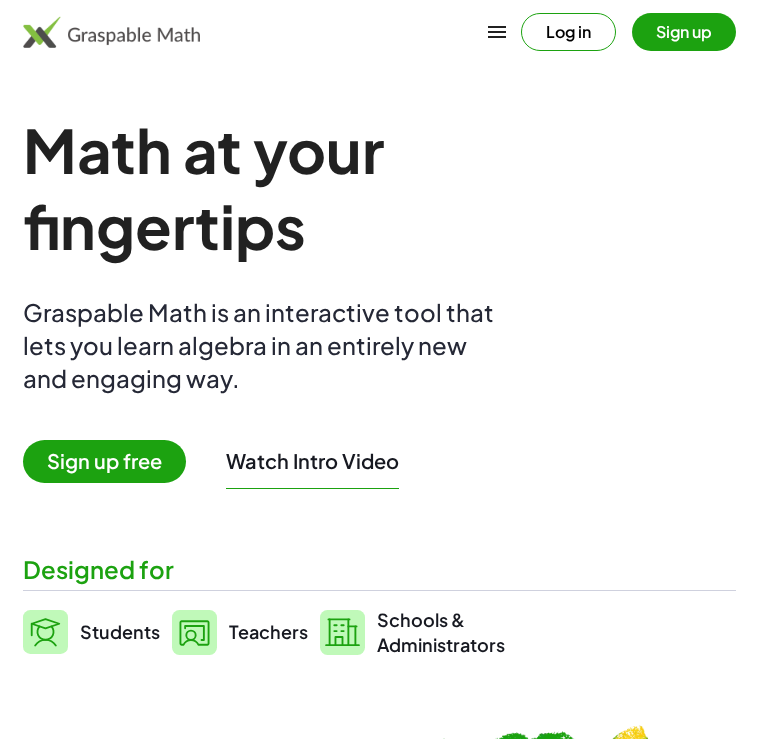 scroll, scrollTop: 0, scrollLeft: 0, axis: both 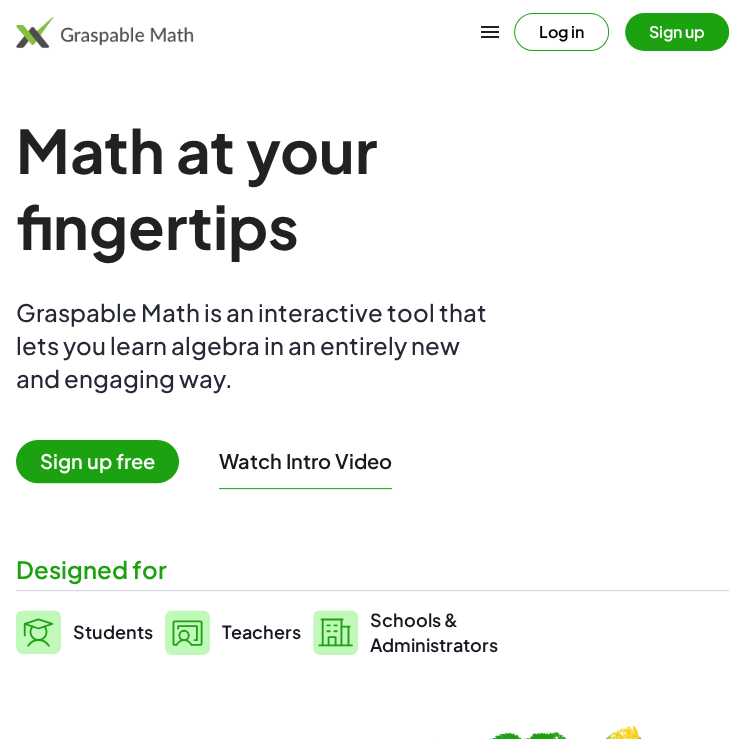 click on "Students" at bounding box center (113, 631) 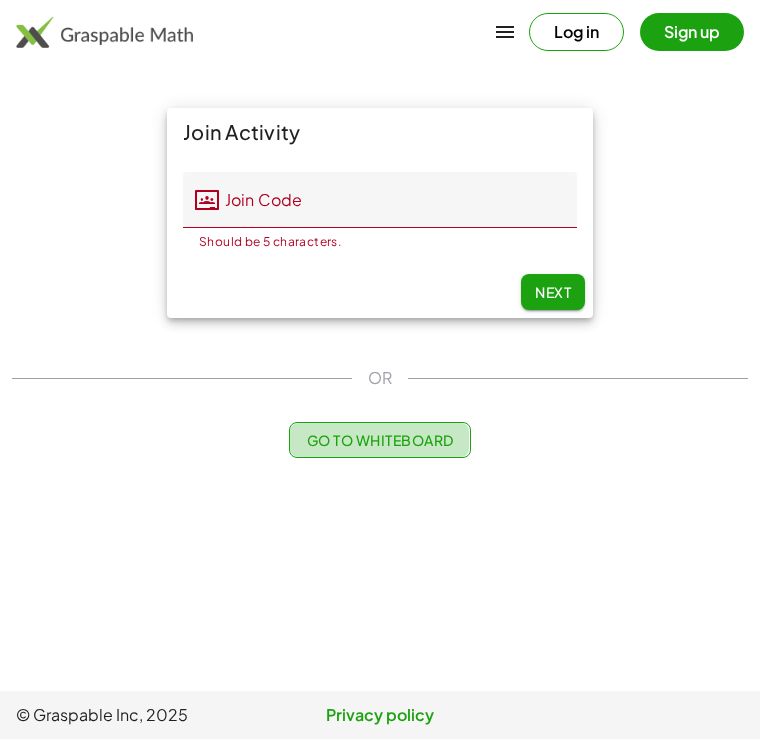 click on "Go to Whiteboard" 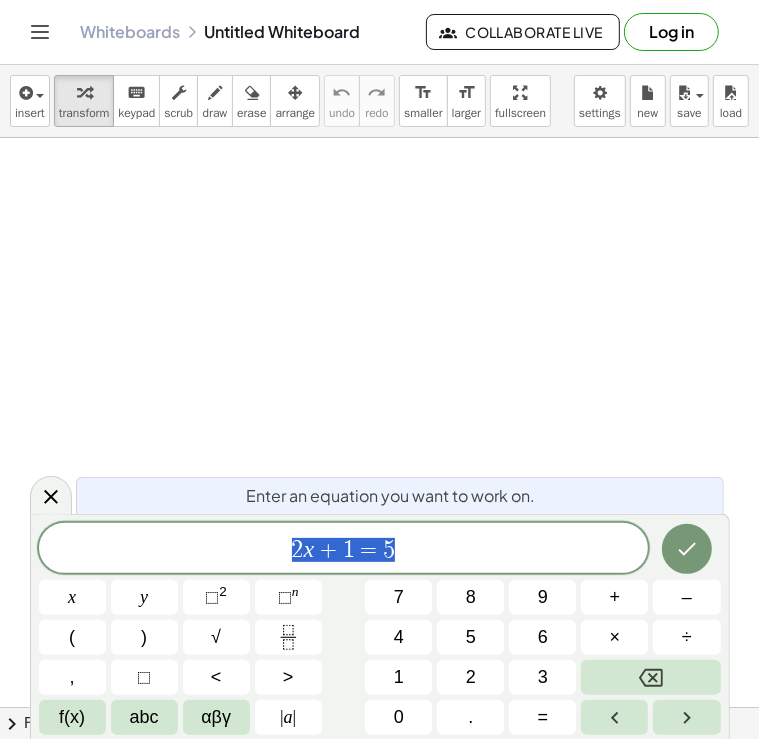 click on "Collaborate Live" 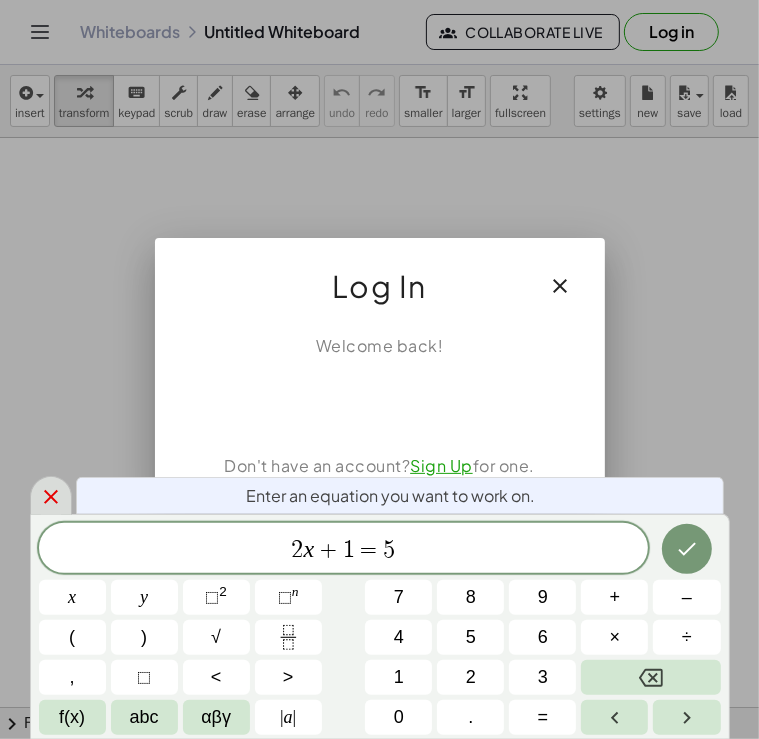 click 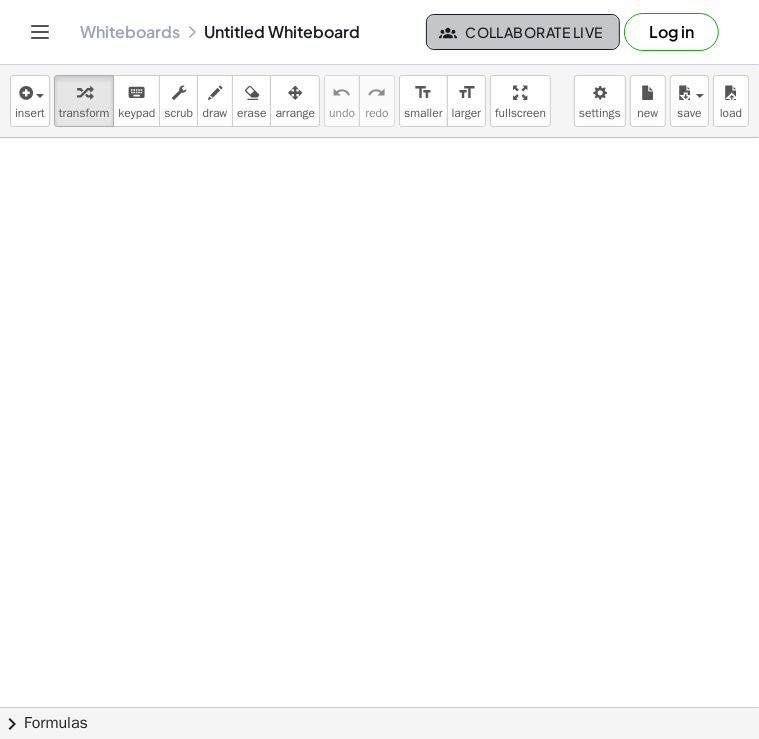 click on "Collaborate Live" 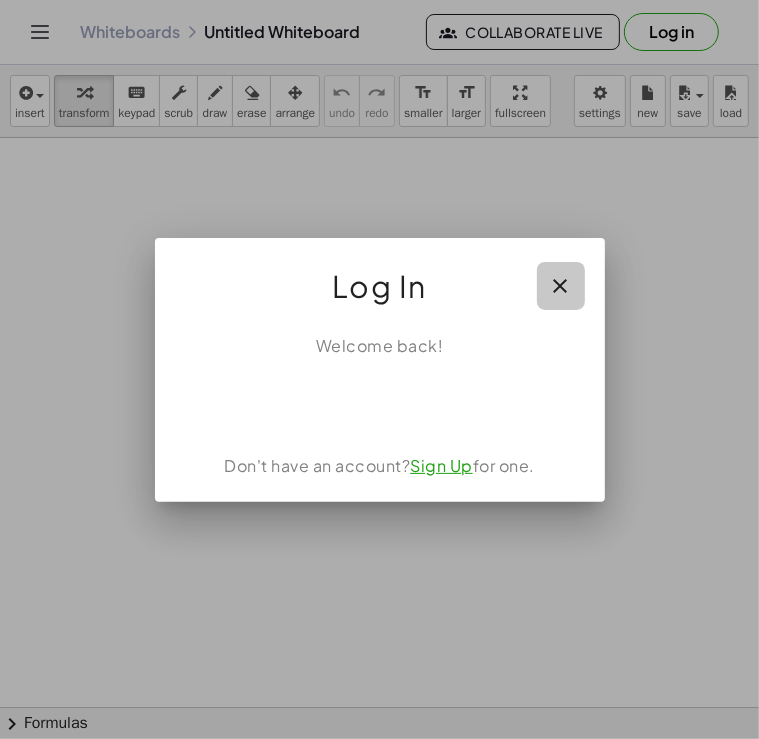 click 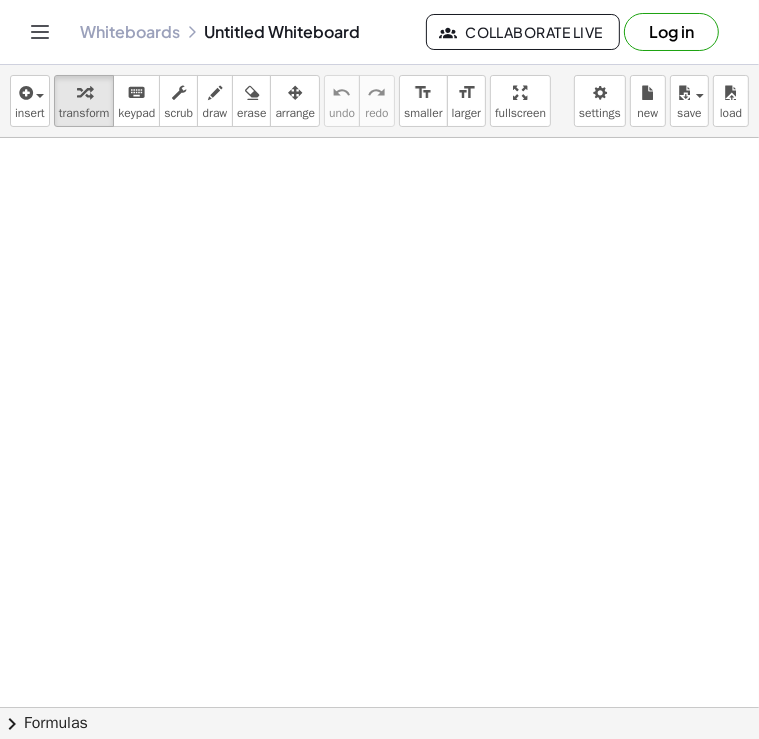 click at bounding box center [379, 717] 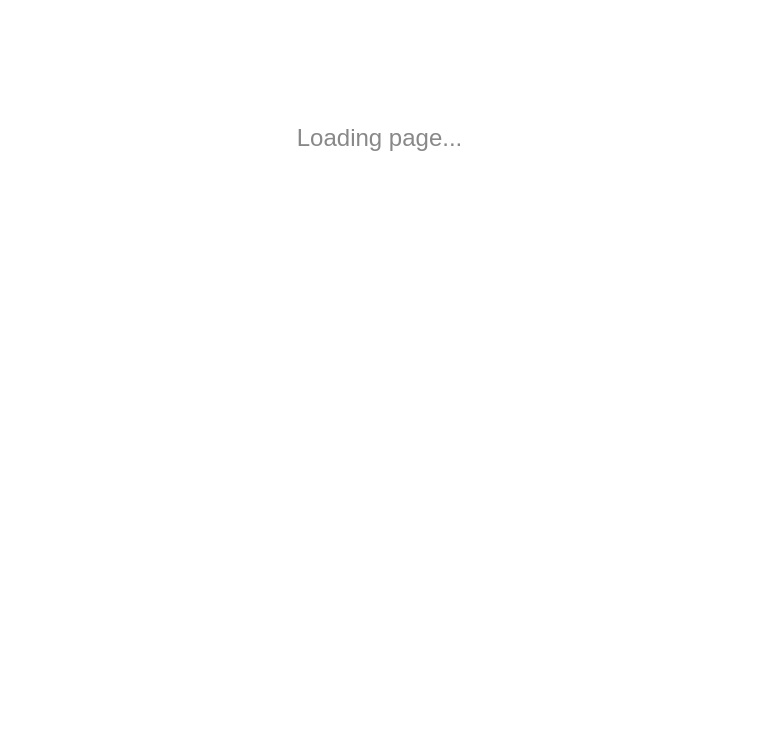 scroll, scrollTop: 0, scrollLeft: 0, axis: both 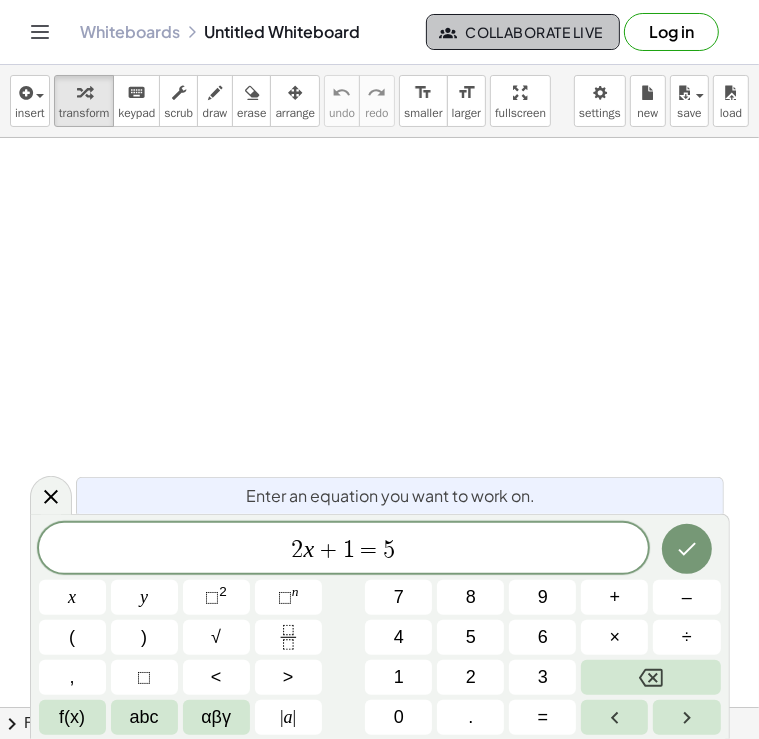 click on "Collaborate Live" 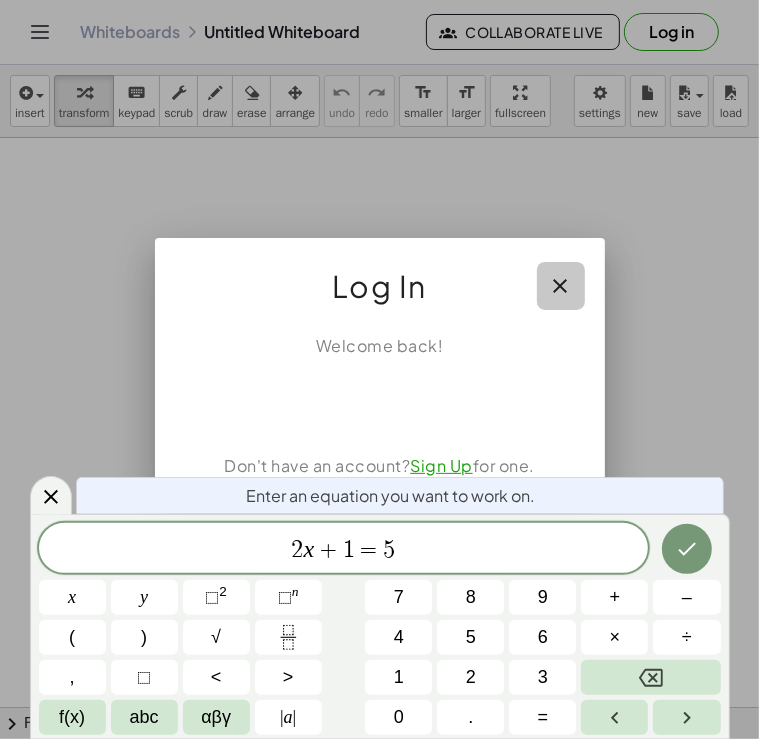 click 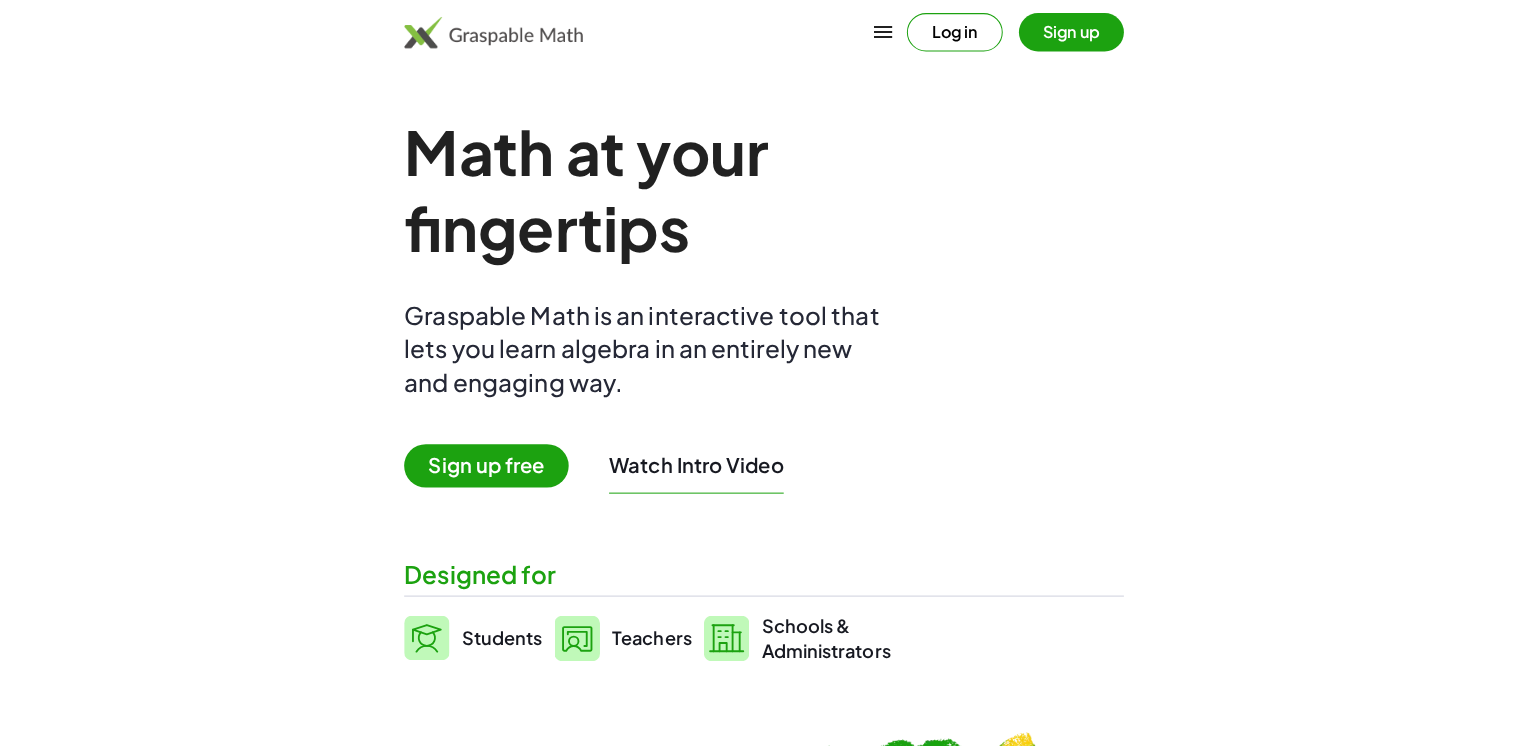 scroll, scrollTop: 0, scrollLeft: 0, axis: both 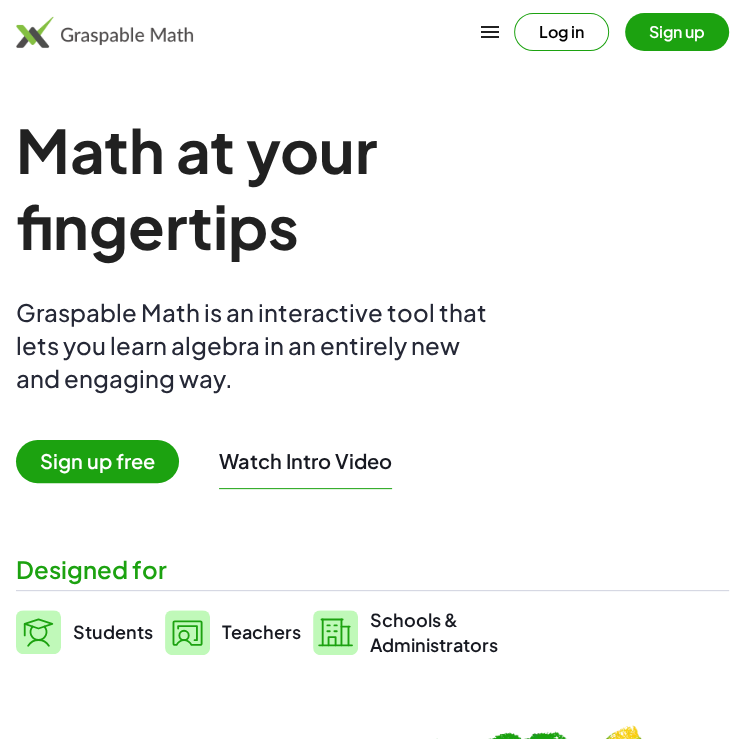 click on "Students" at bounding box center [113, 631] 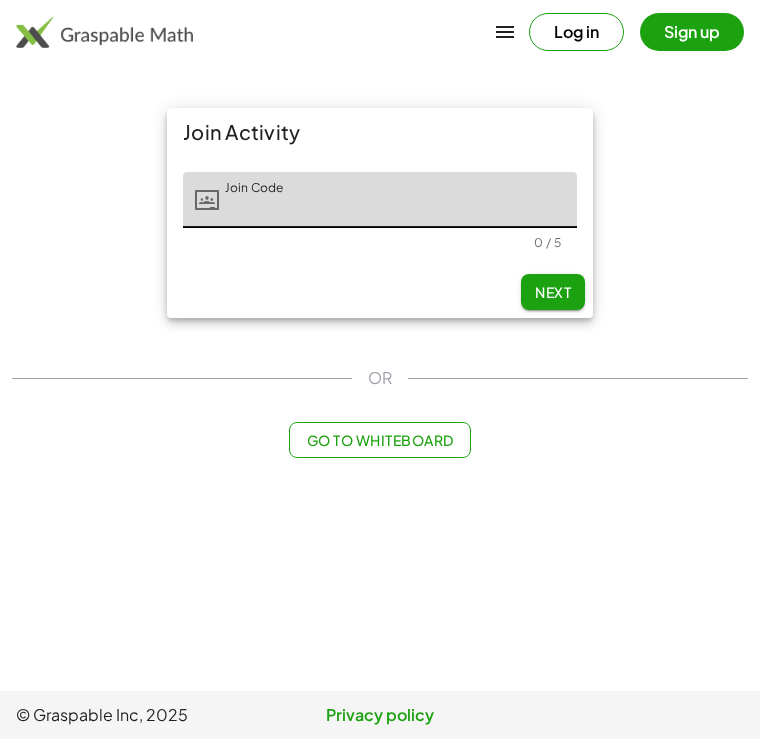 click on "Go to Whiteboard" 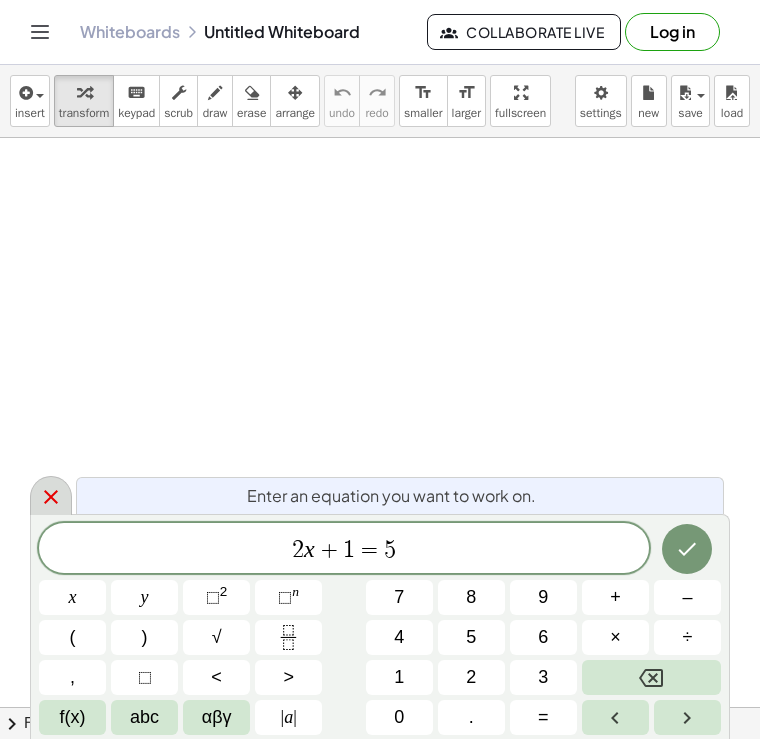 click 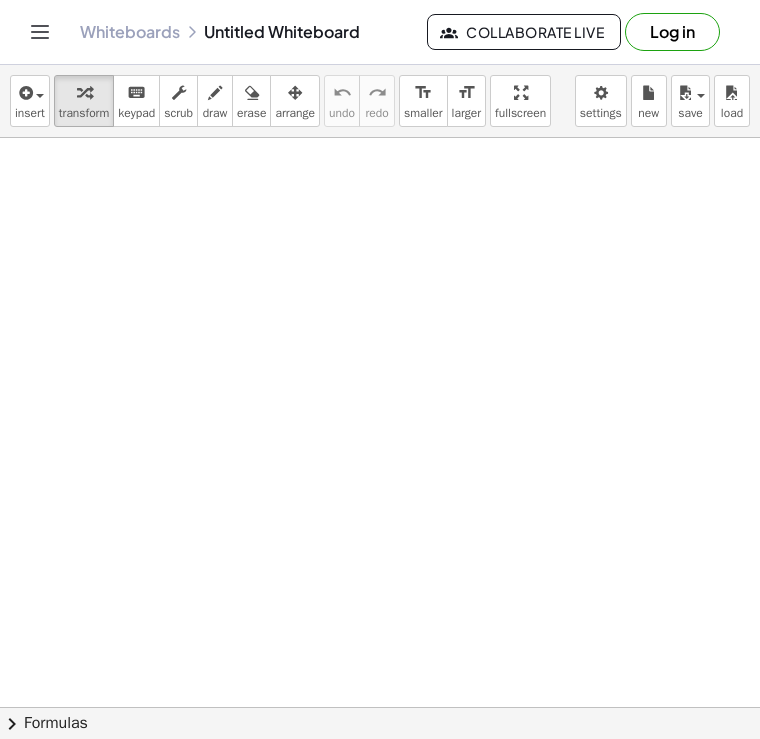 click on "Collaborate Live" 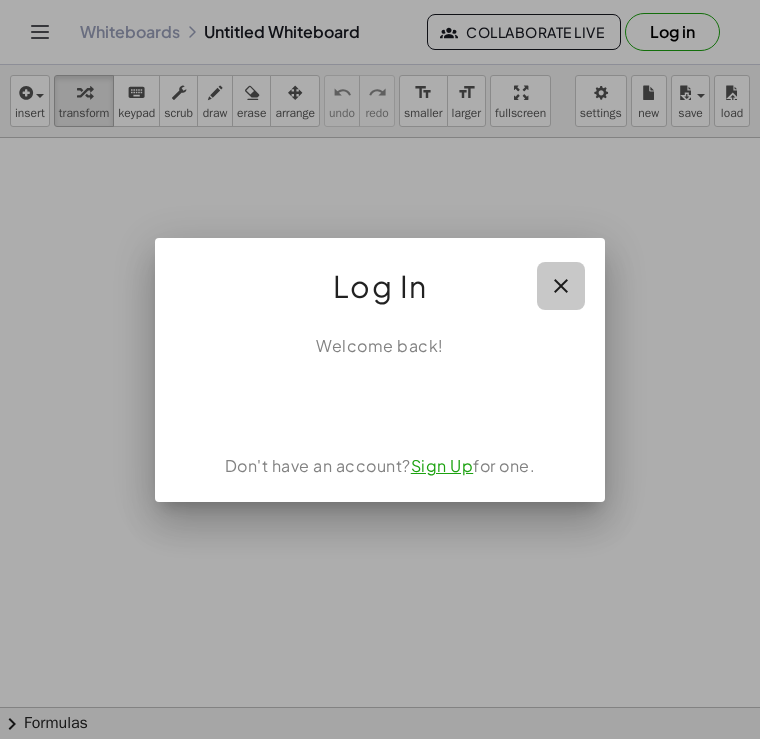 click 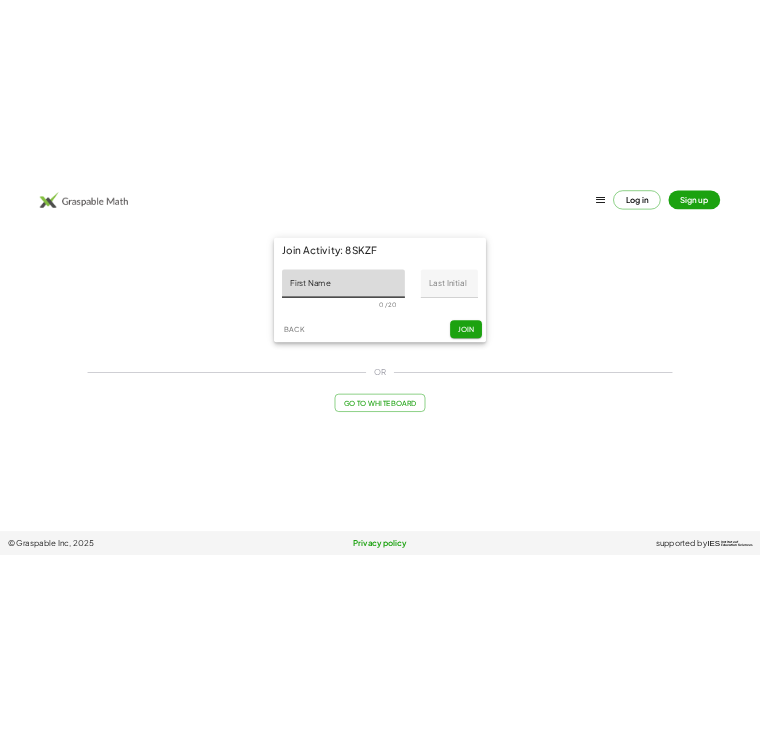 scroll, scrollTop: 0, scrollLeft: 0, axis: both 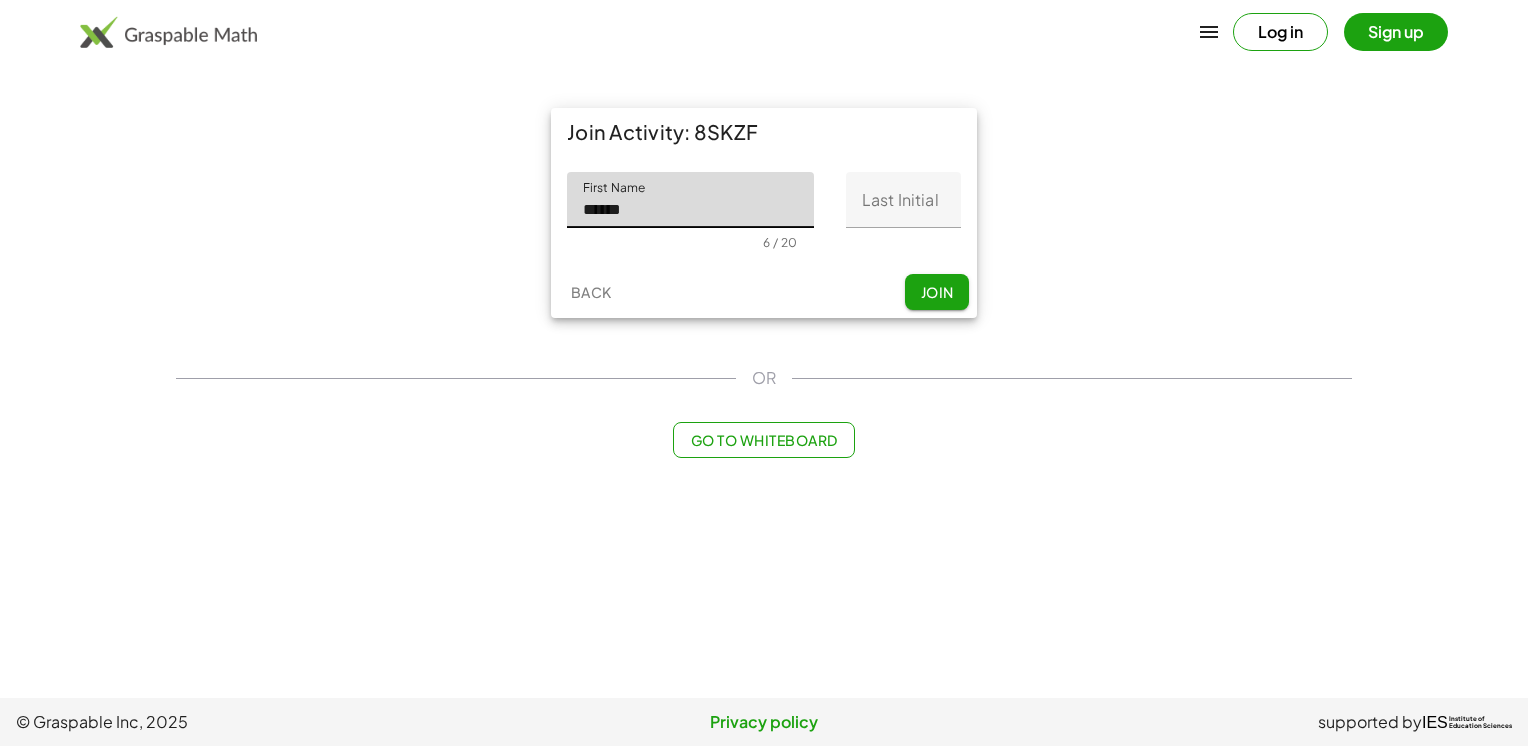 type on "******" 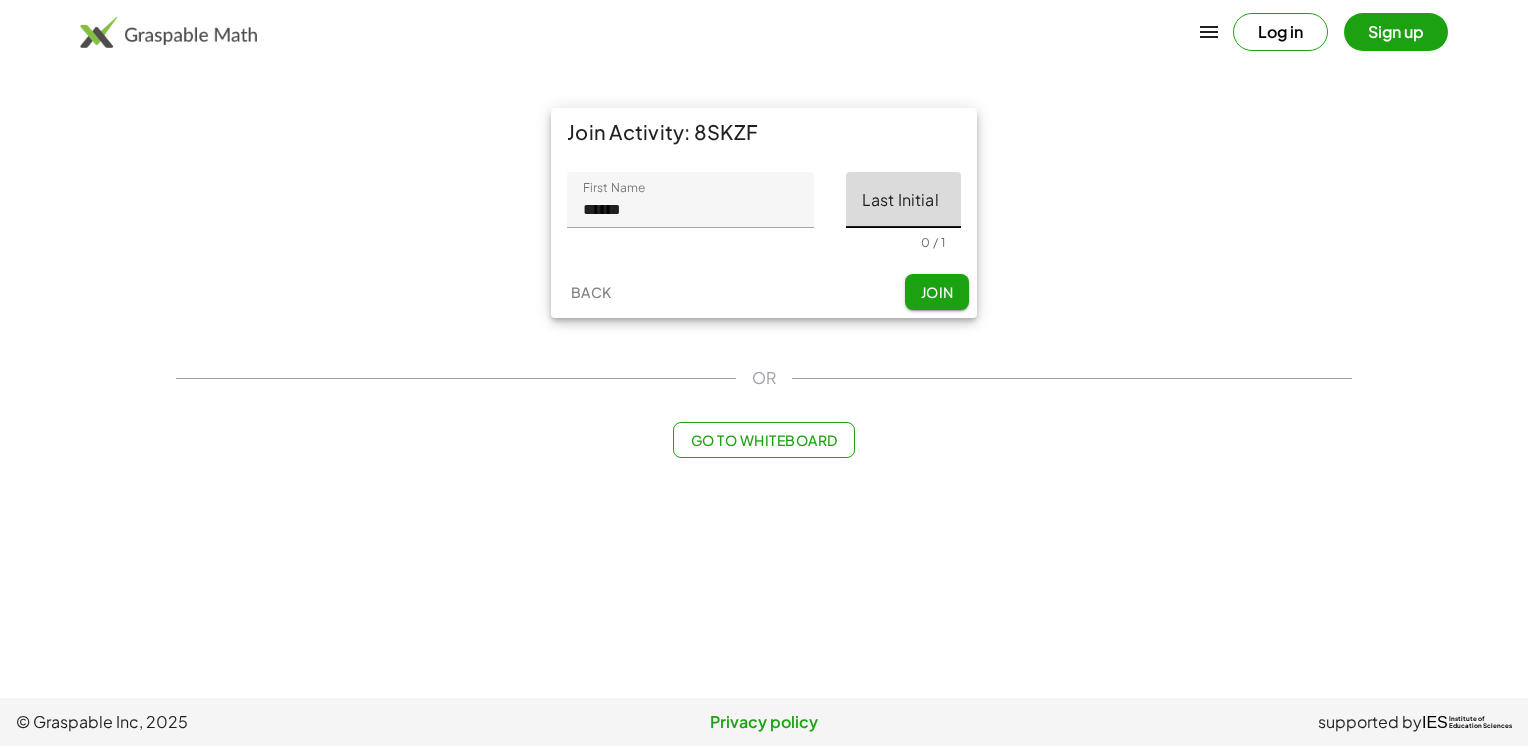 click on "Last Initial" 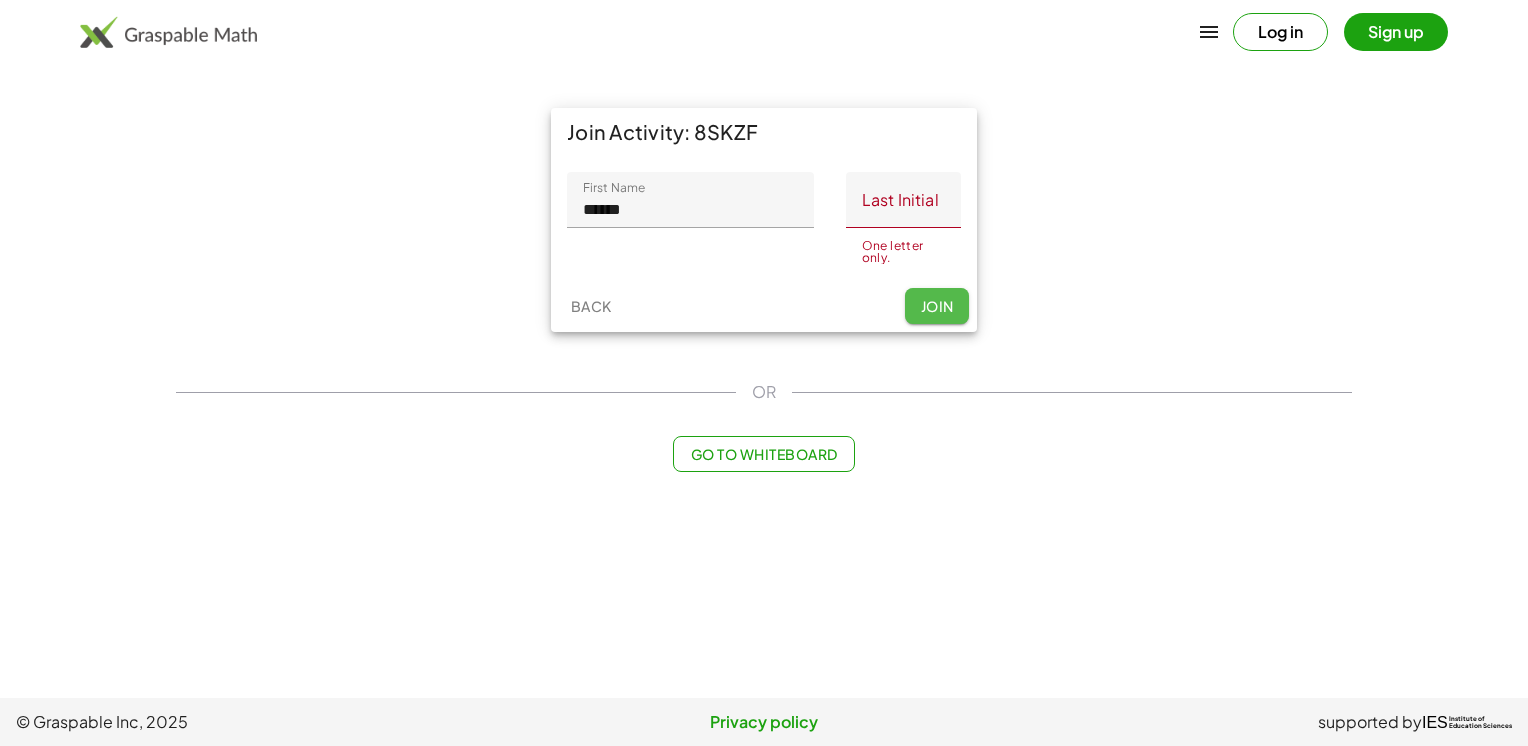 click on "Join" 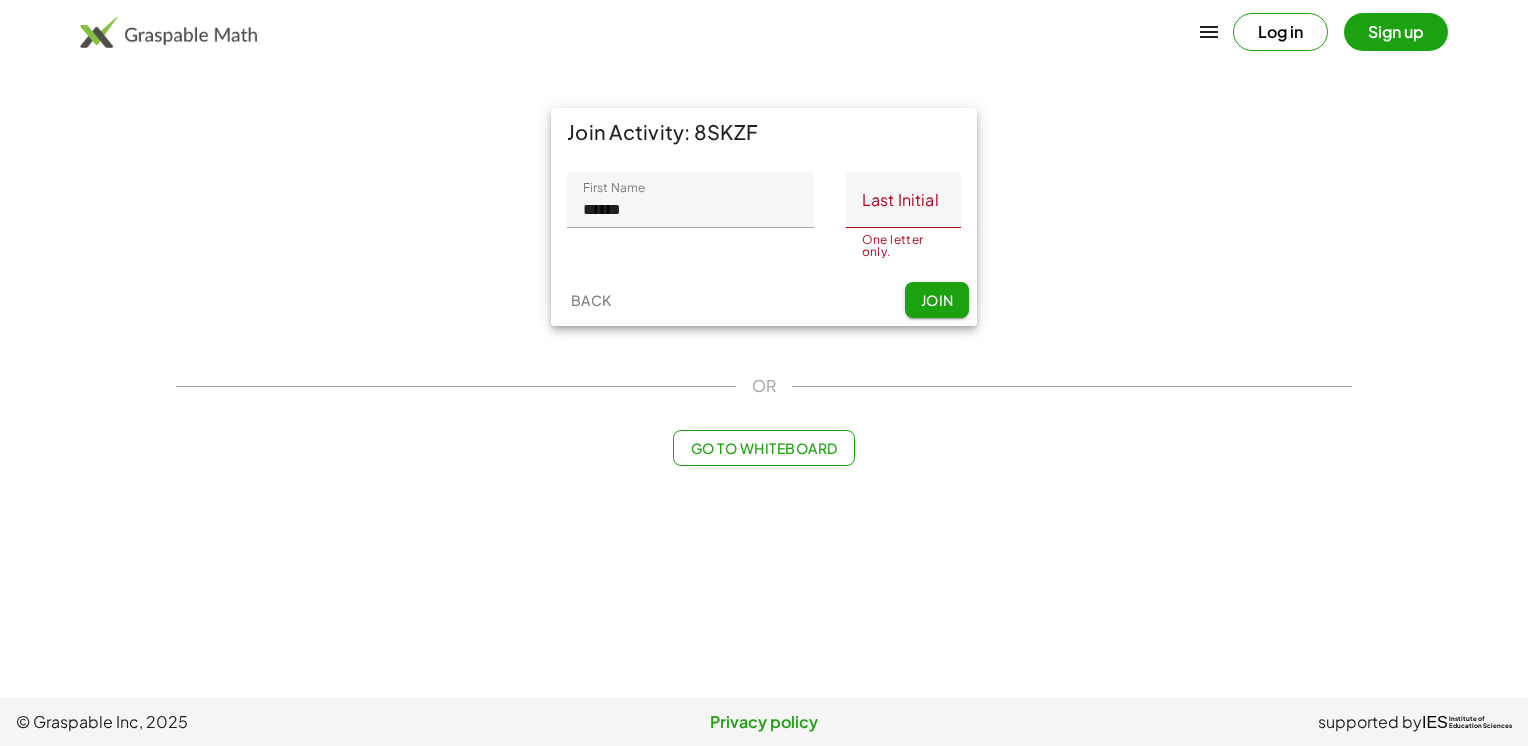 click on "Last Initial" 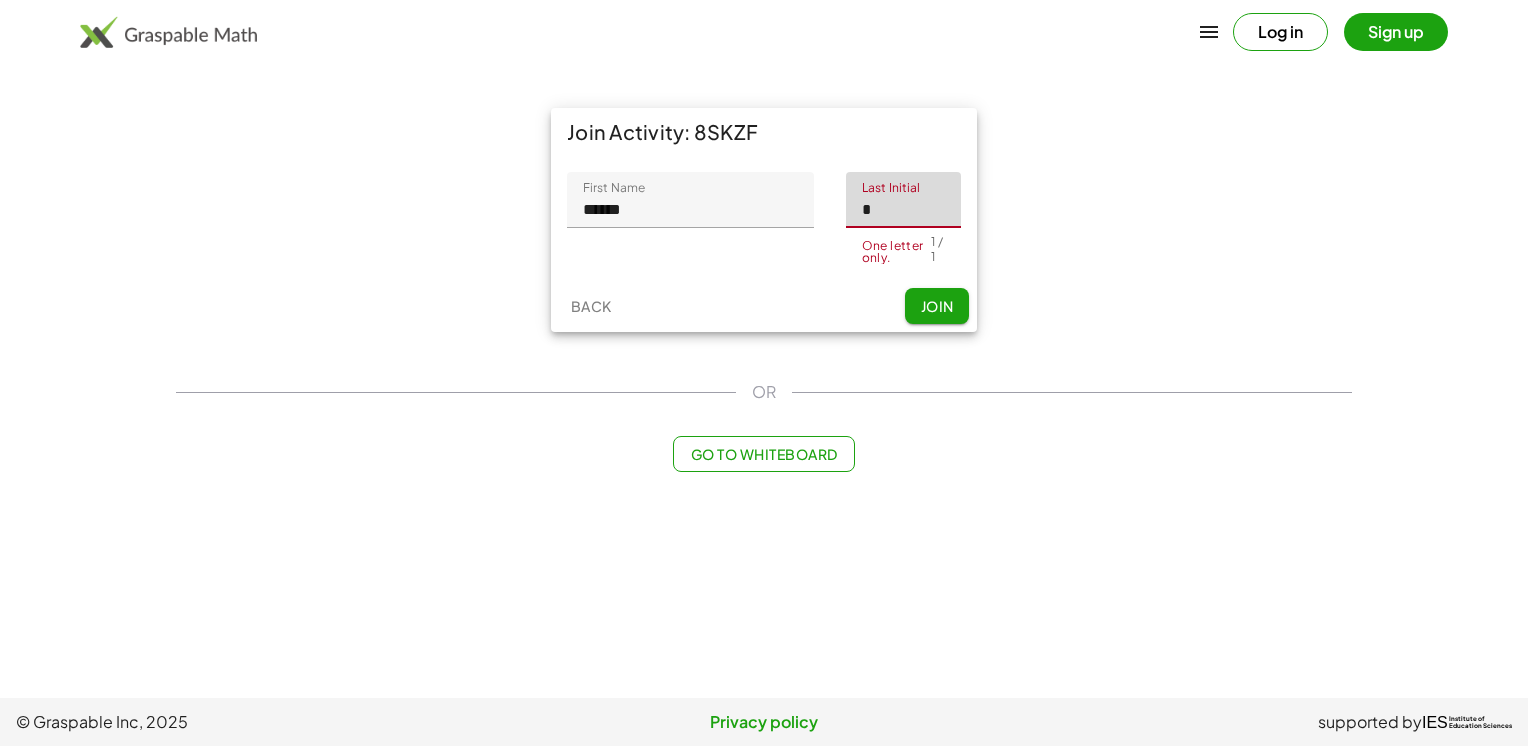 type on "*" 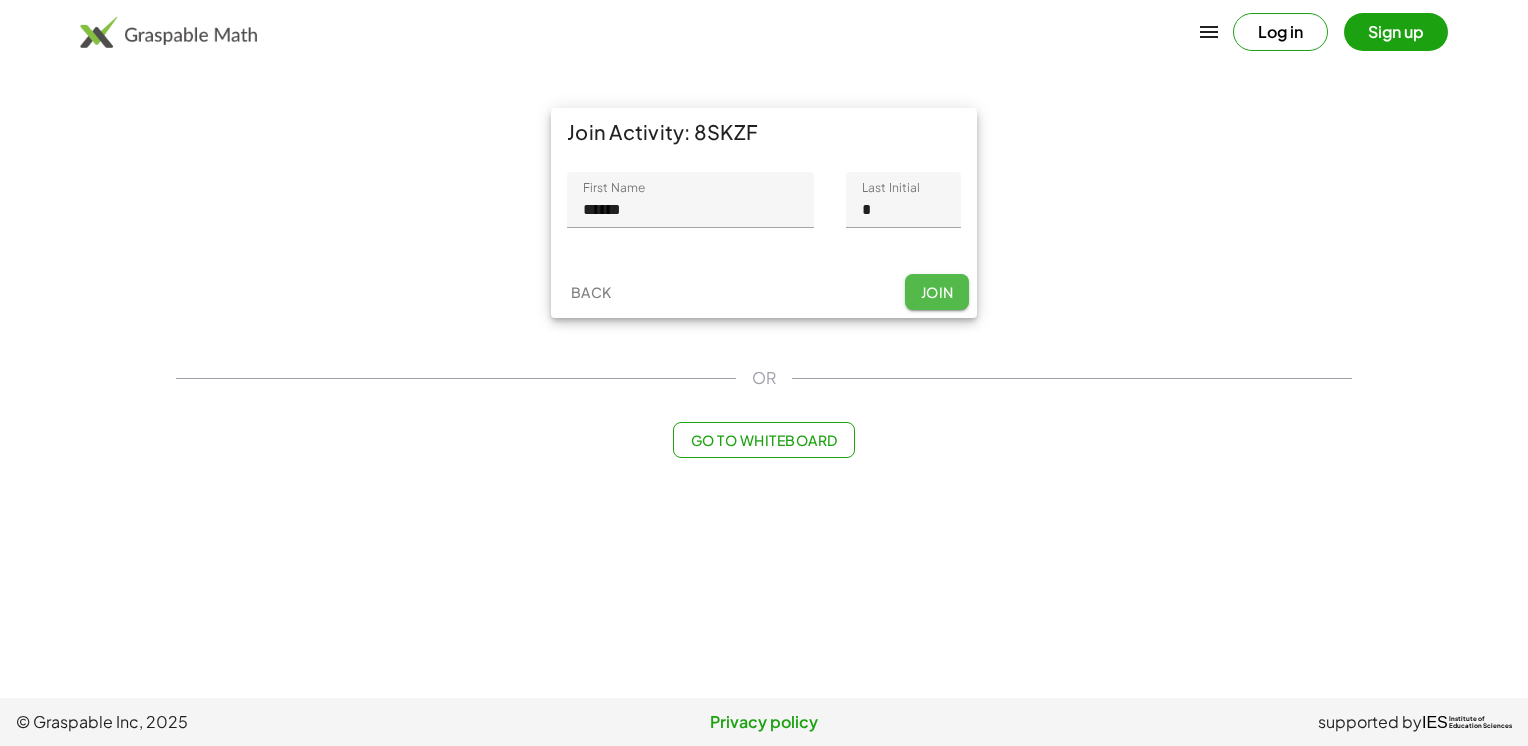 click on "Join" 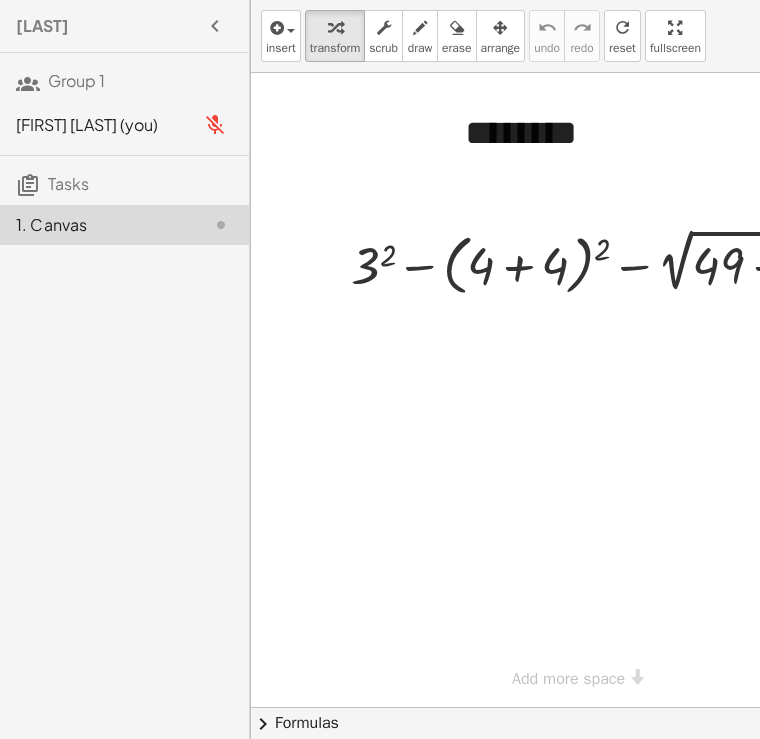 click 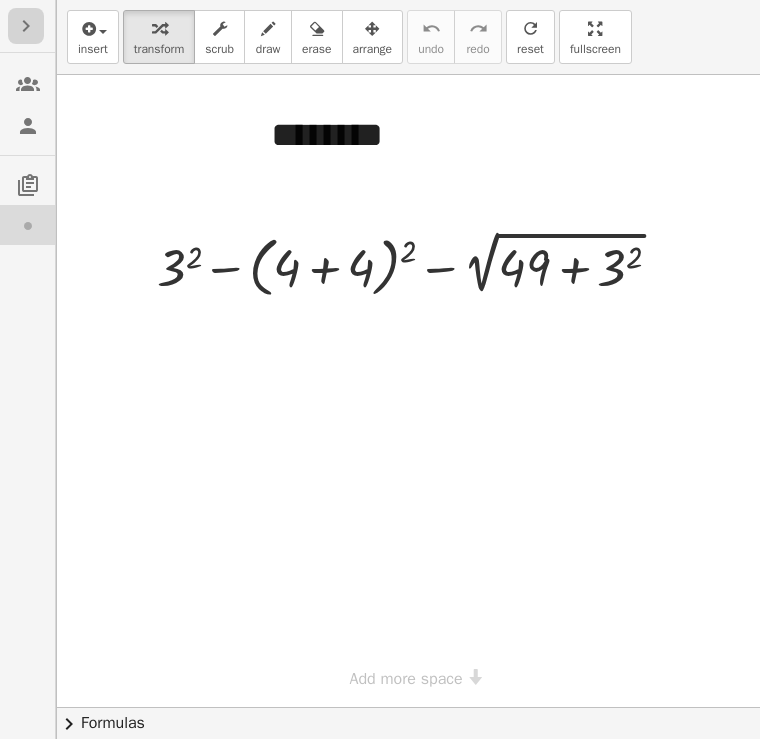 click 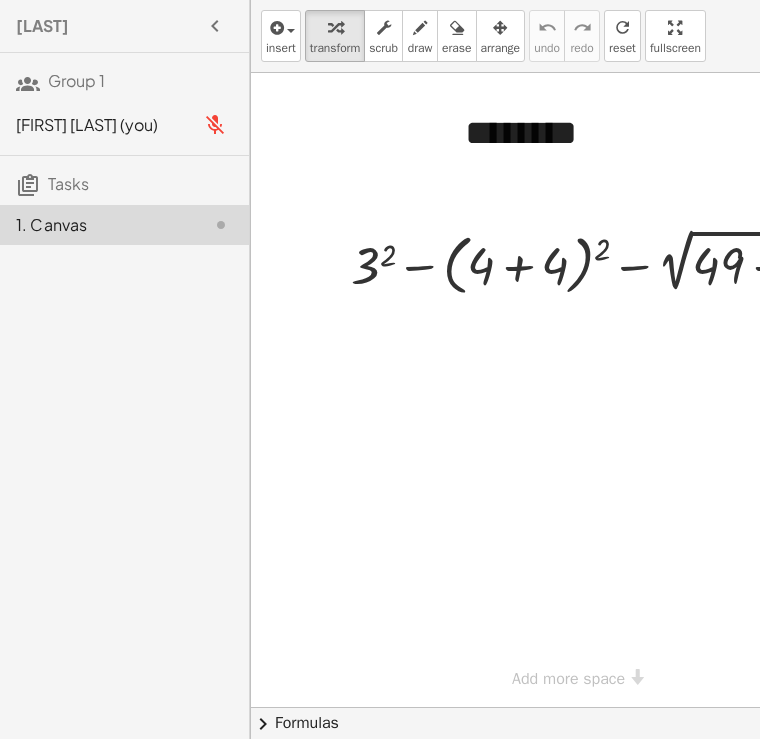 click on "Ayesha M (you)" 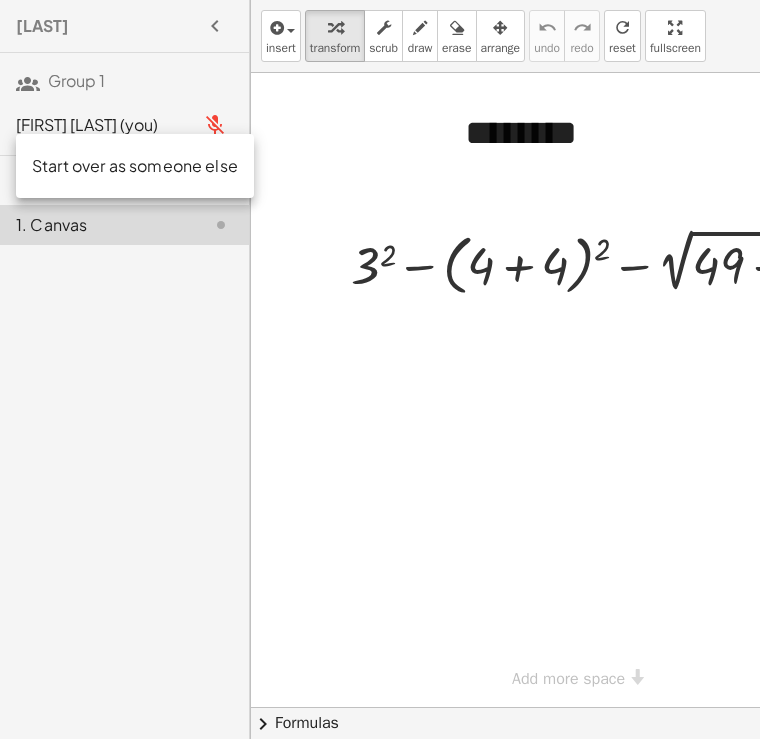 click on "Start over as someone else" 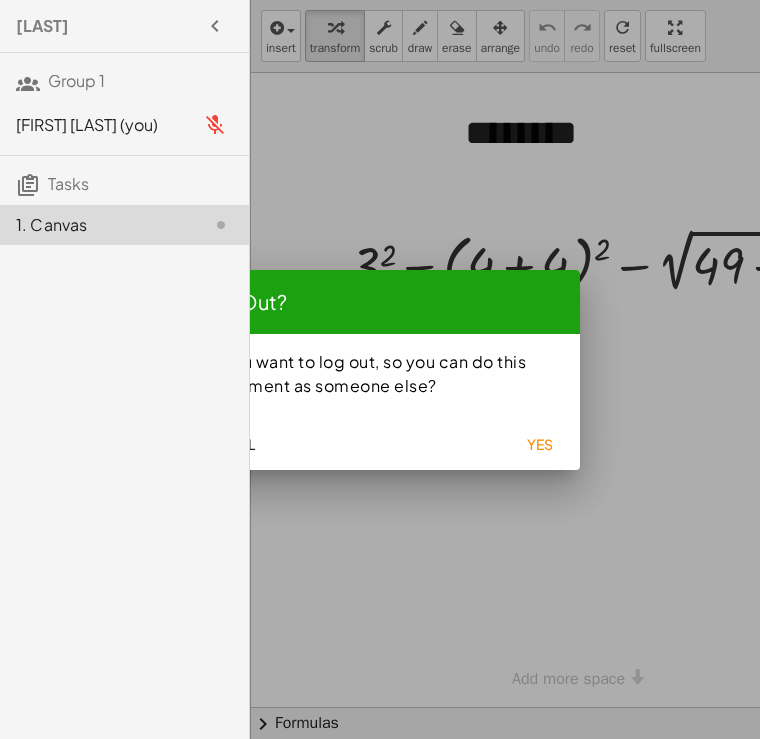drag, startPoint x: 404, startPoint y: 295, endPoint x: 498, endPoint y: 294, distance: 94.00532 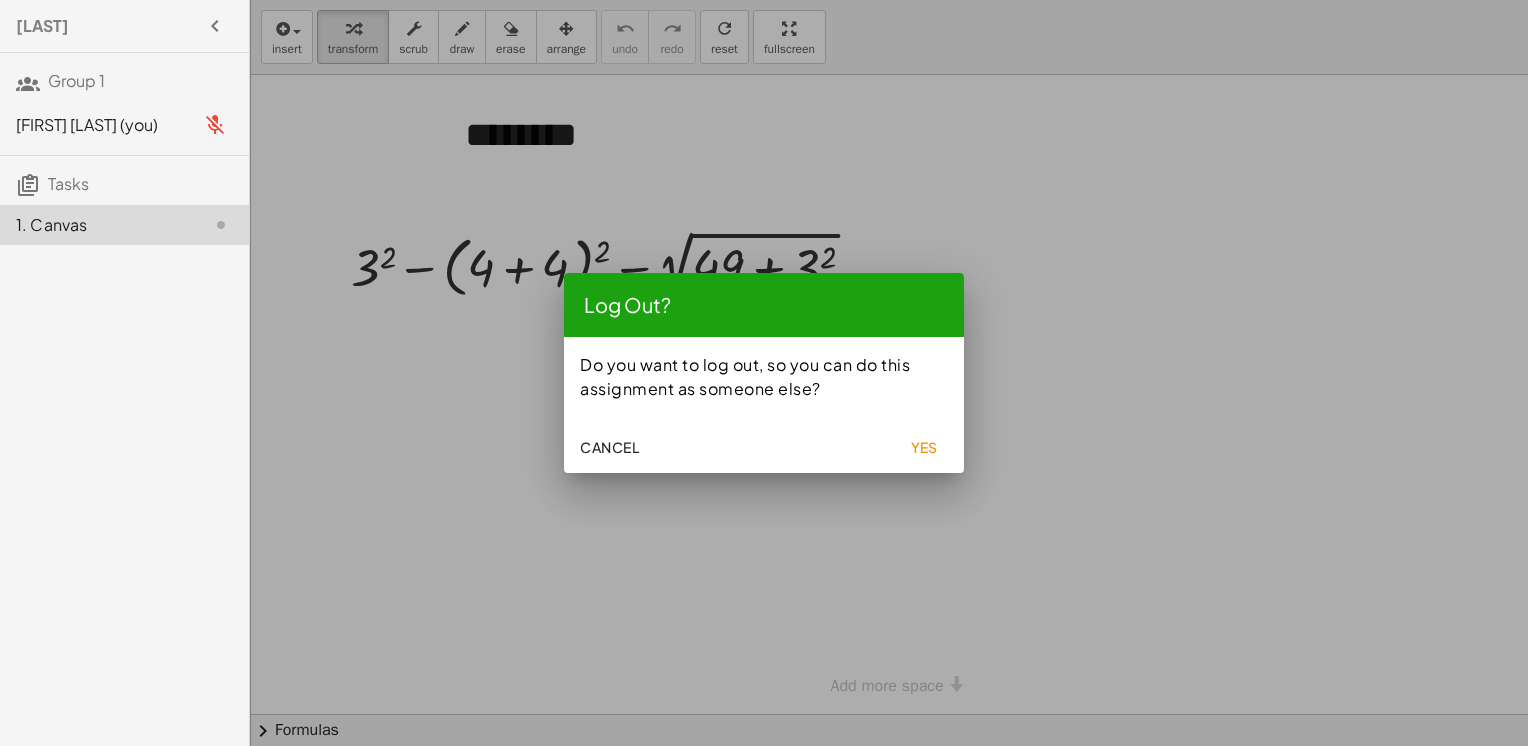 click on "Yes" 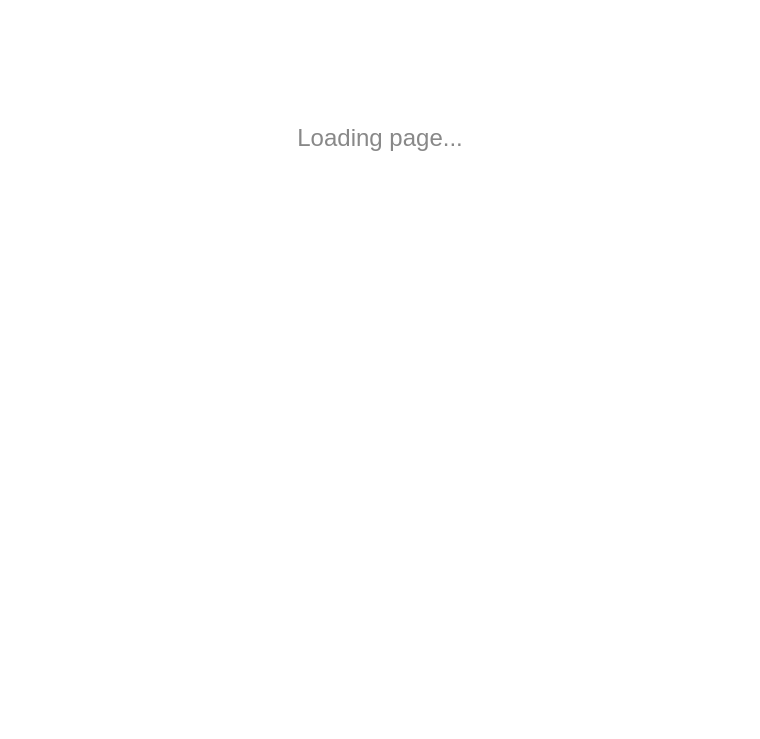 scroll, scrollTop: 0, scrollLeft: 0, axis: both 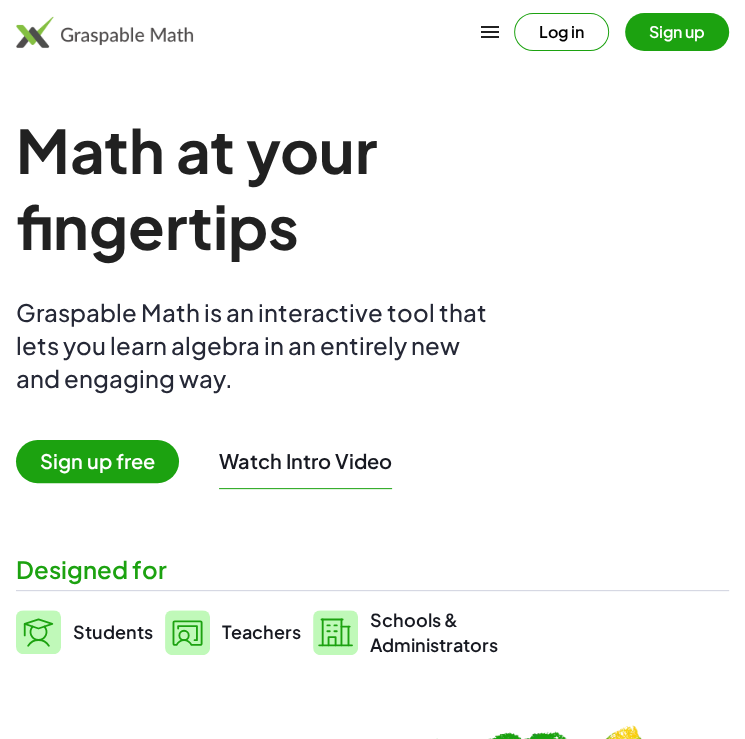 click on "Students" at bounding box center (113, 631) 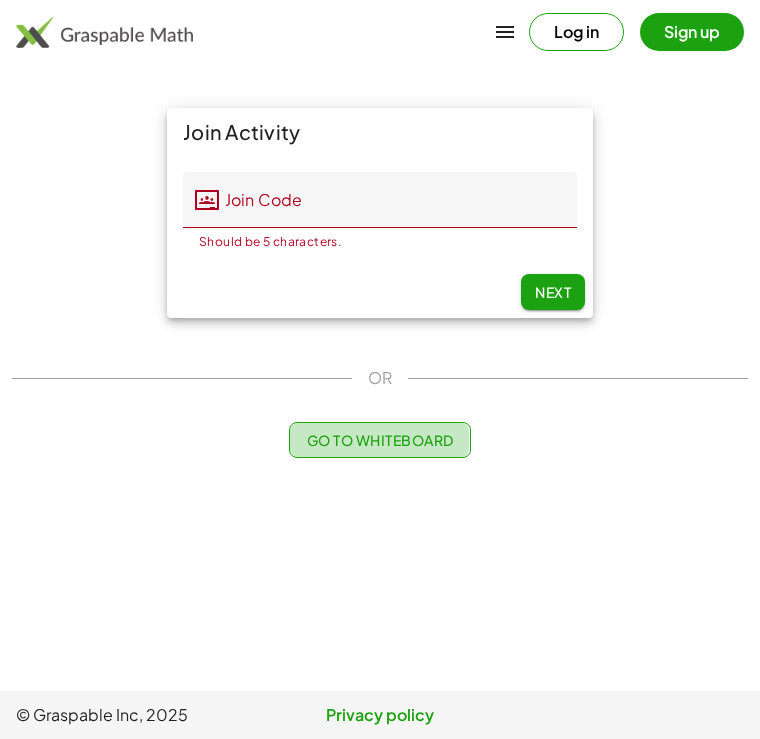 click on "Go to Whiteboard" 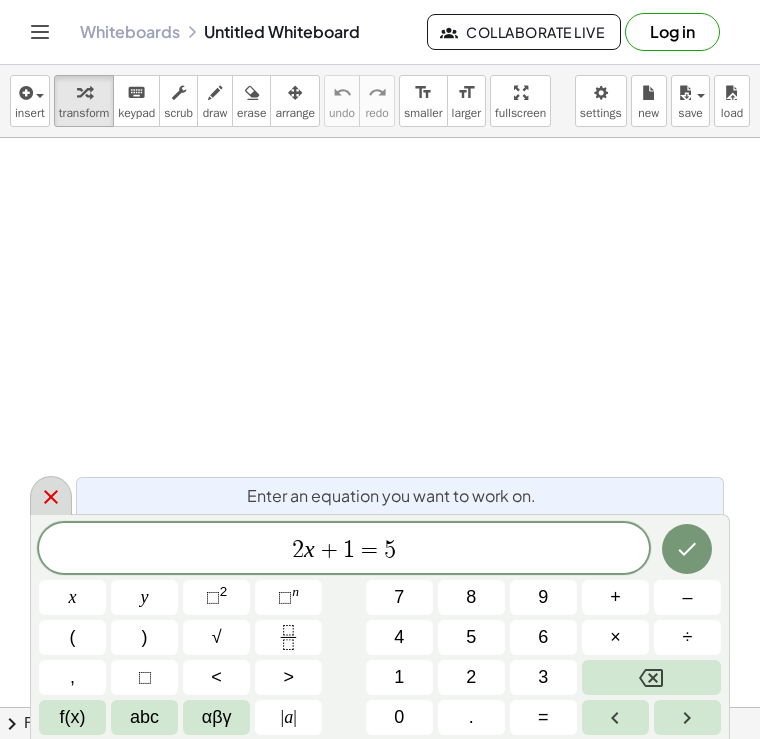 click 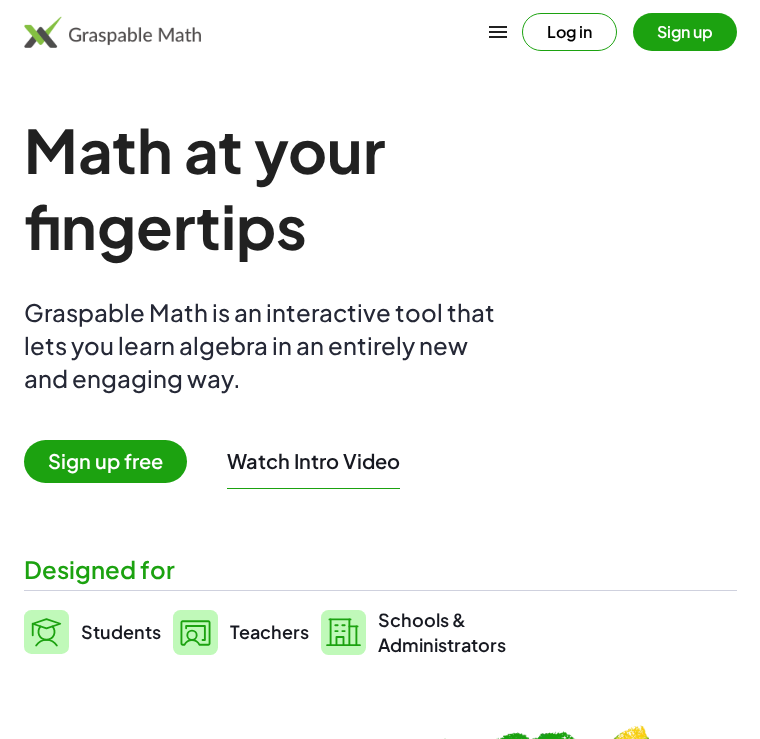 scroll, scrollTop: 0, scrollLeft: 0, axis: both 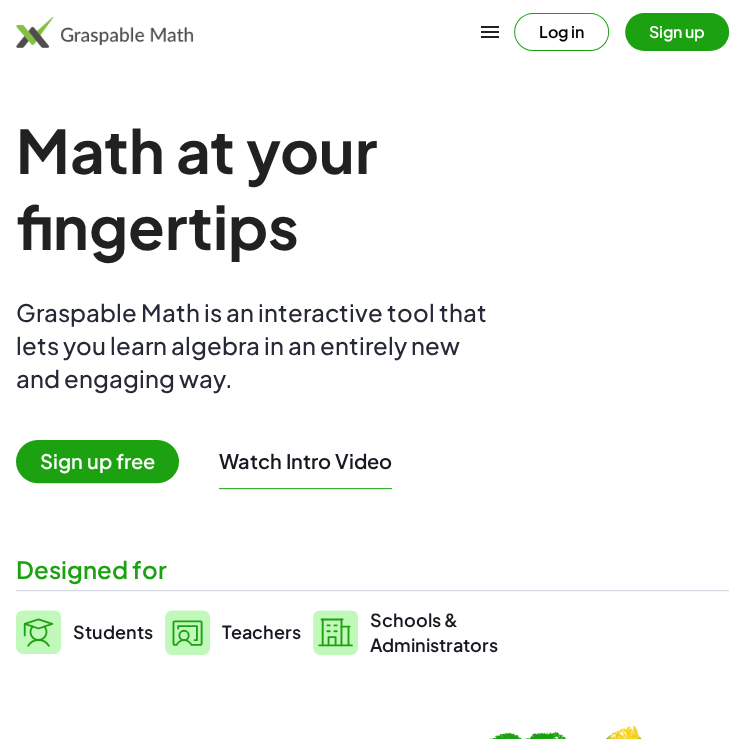 click on "Log in" at bounding box center (561, 32) 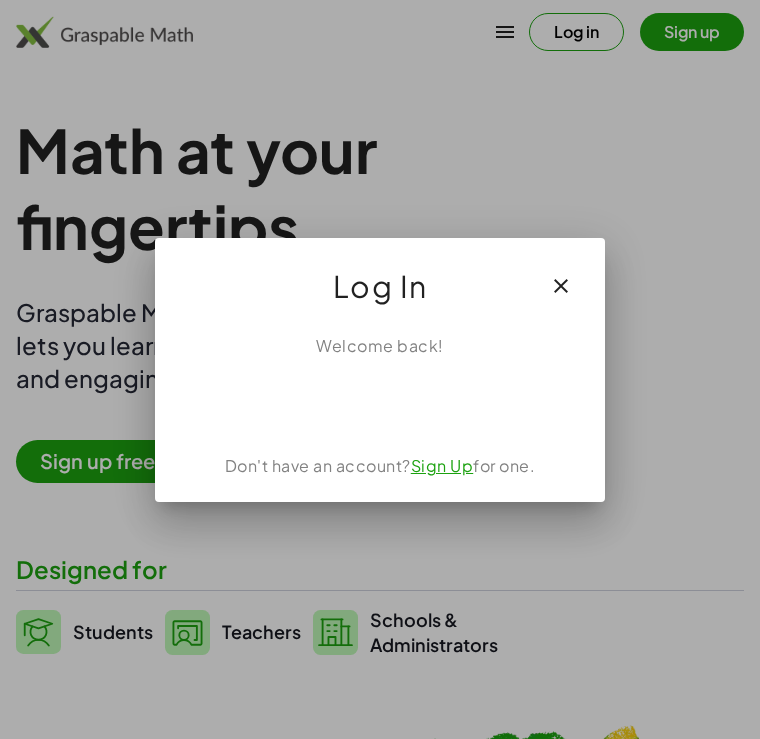 click 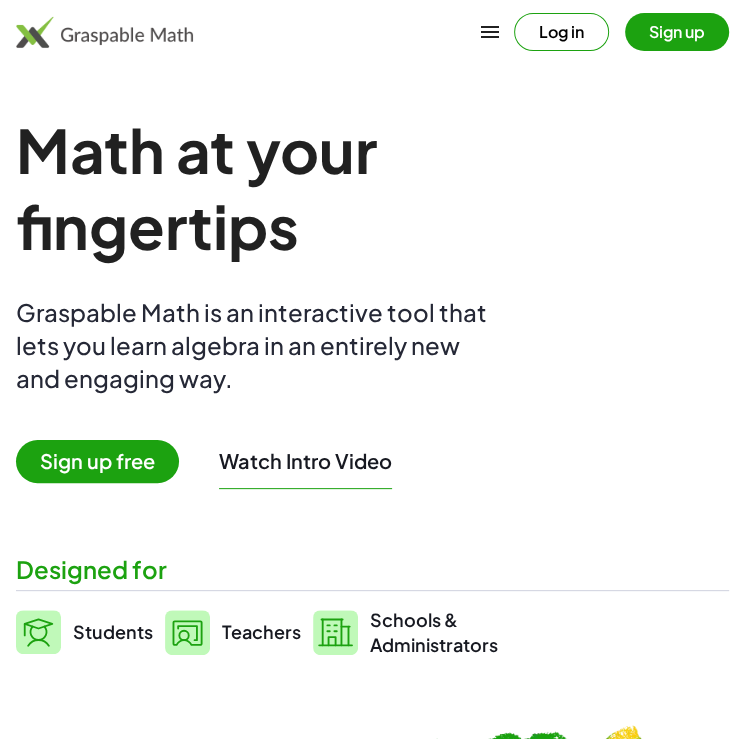 click on "Students" at bounding box center (113, 631) 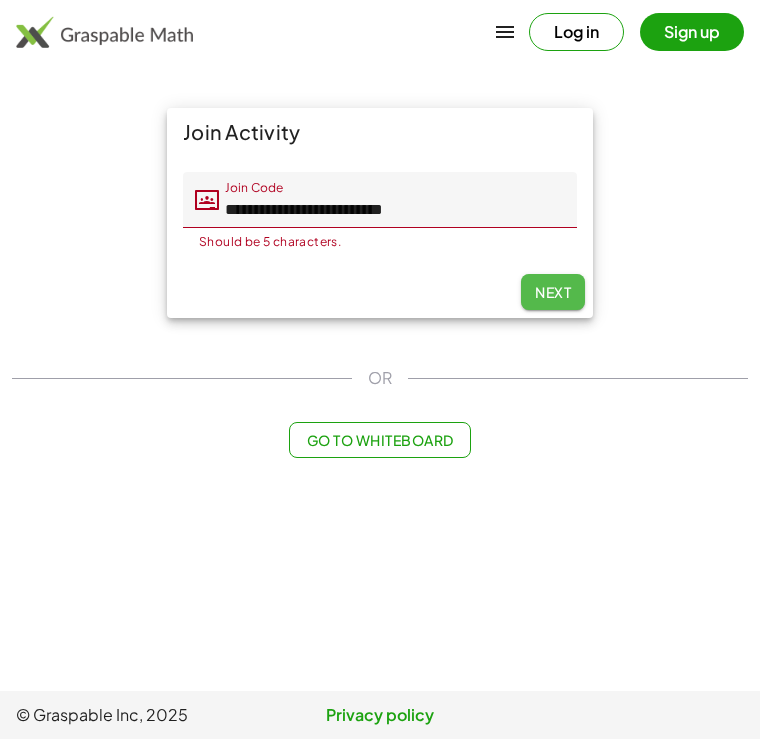 click on "Next" 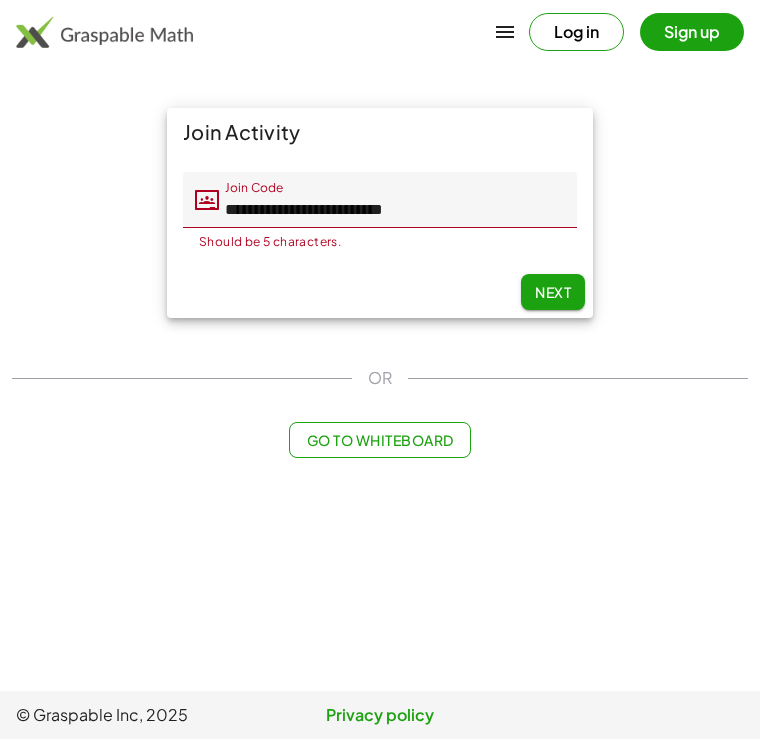 click on "**********" 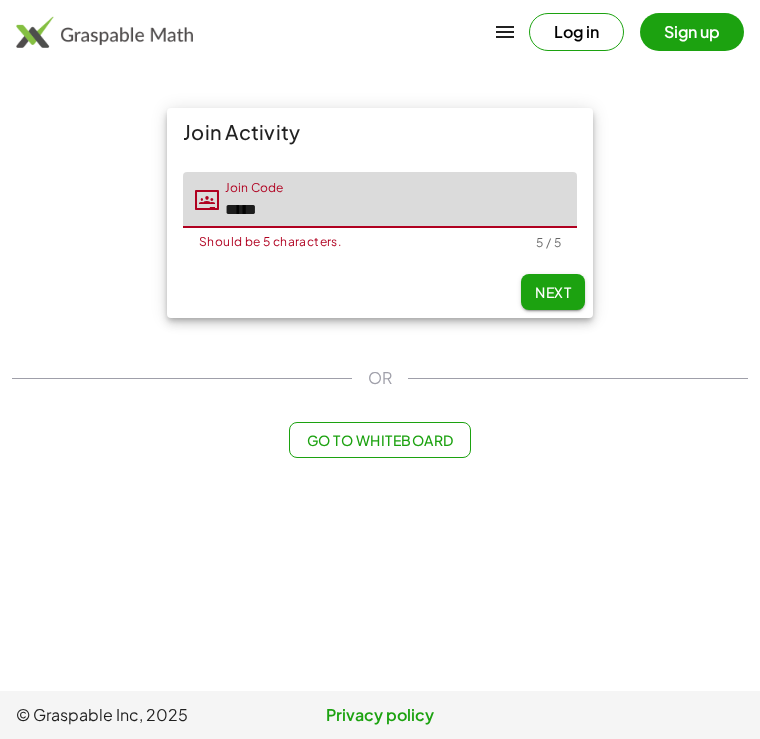 type on "*****" 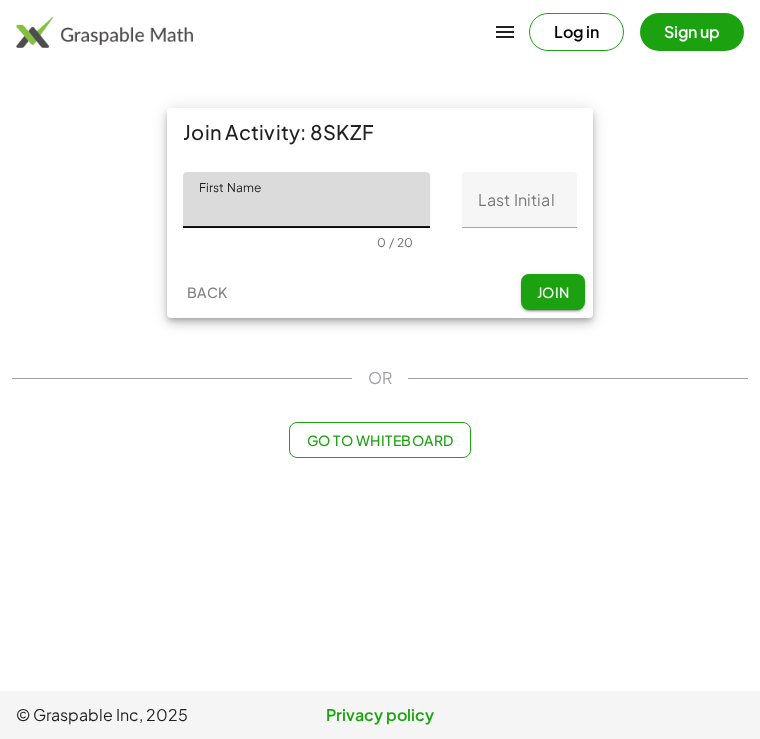 click on "Back" 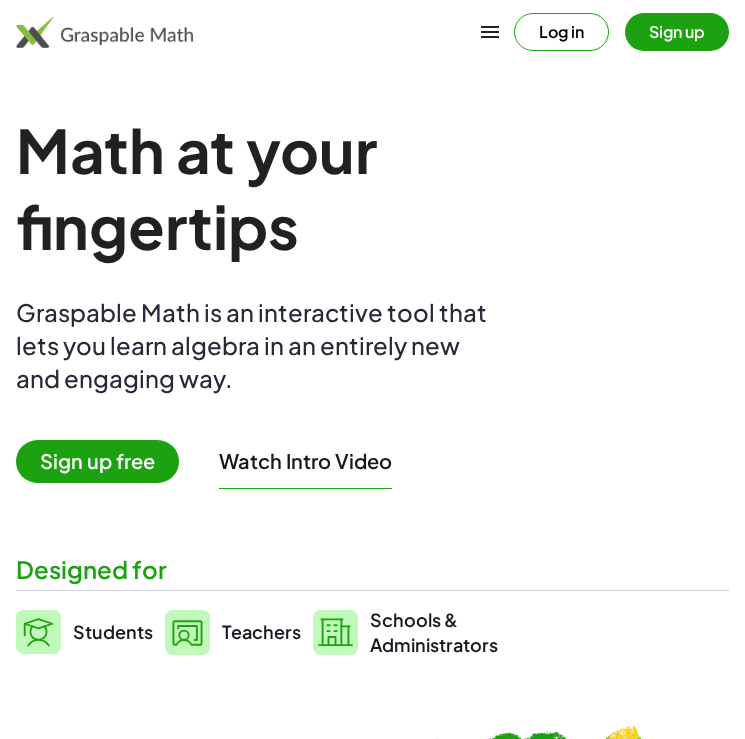 scroll, scrollTop: 0, scrollLeft: 0, axis: both 